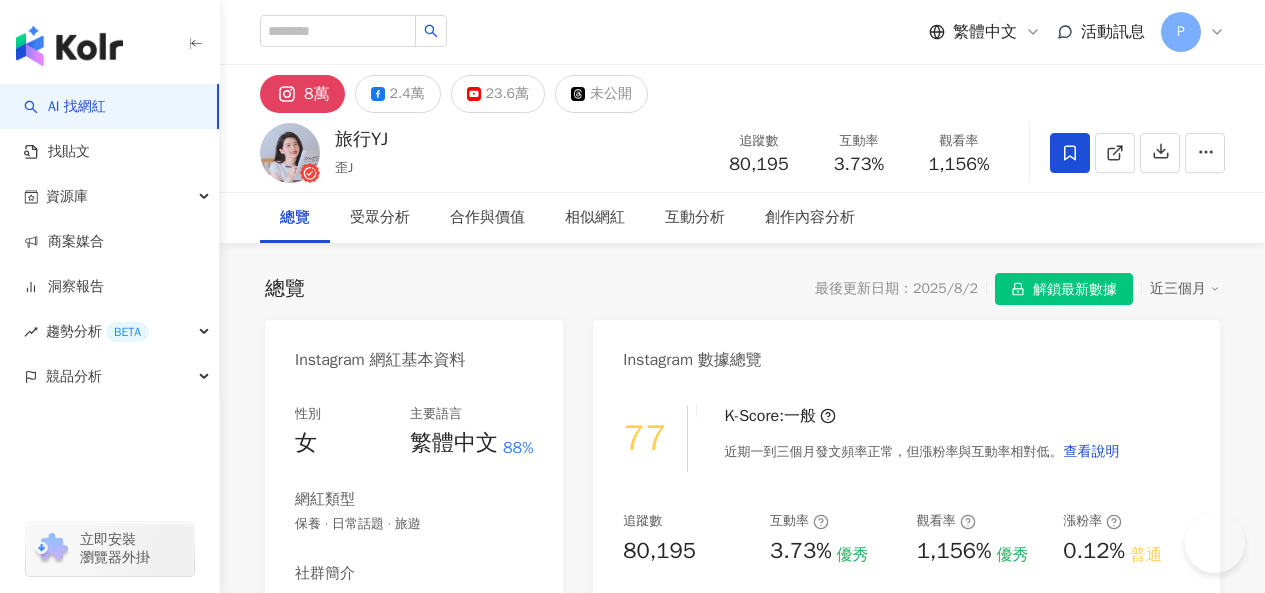 scroll, scrollTop: 0, scrollLeft: 0, axis: both 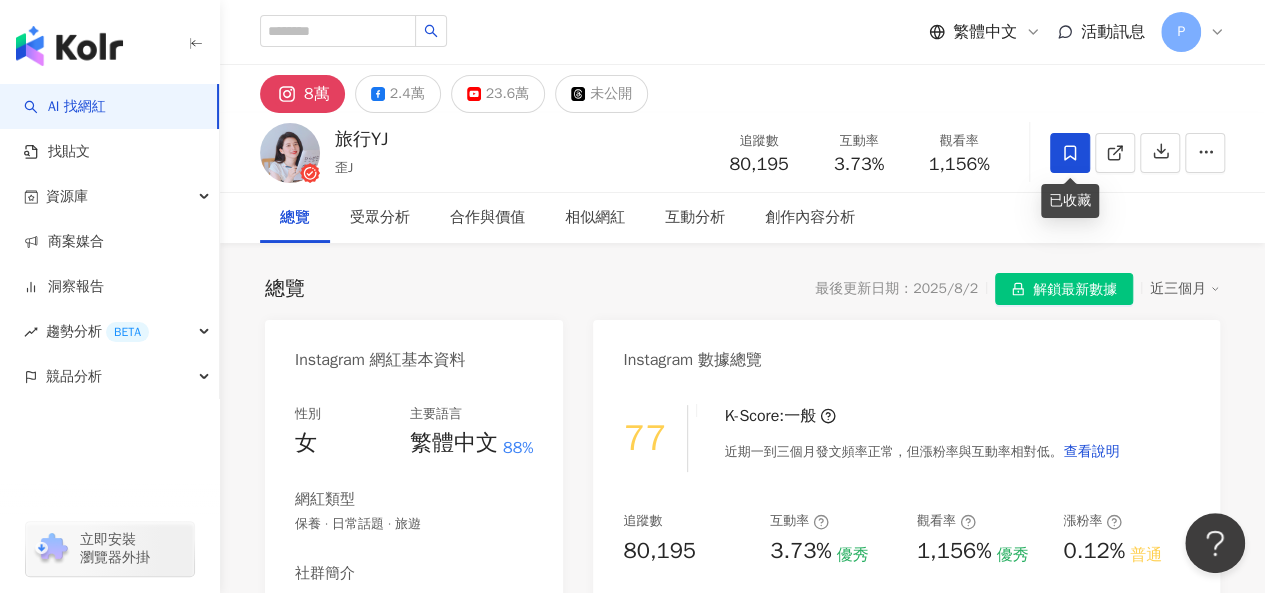 click 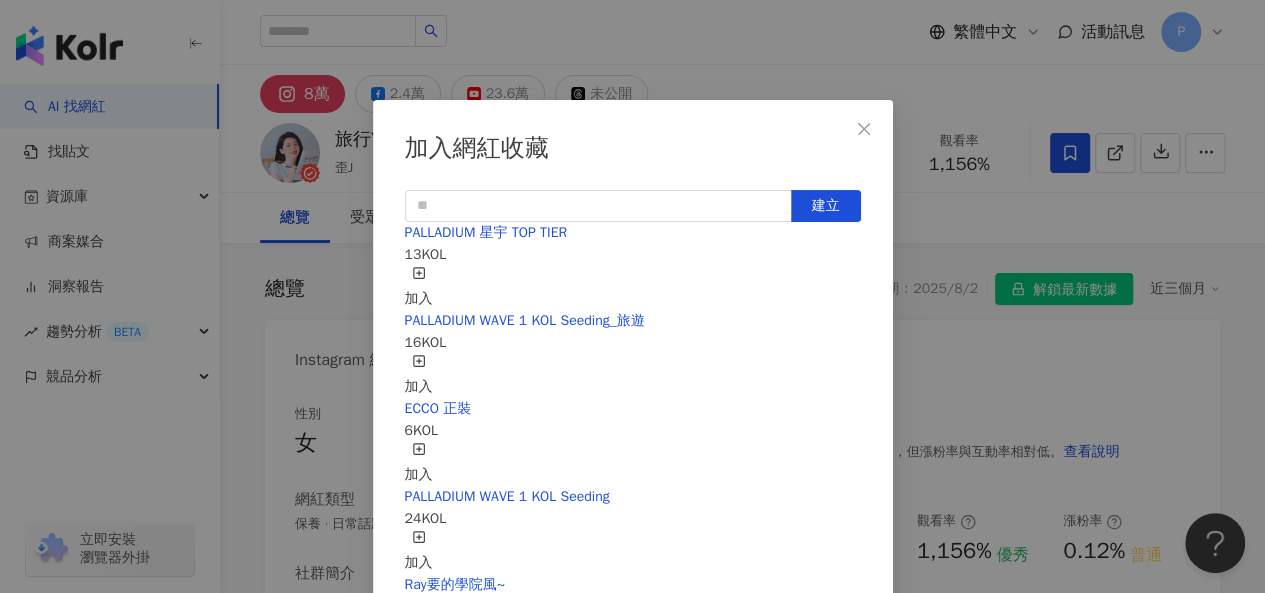 scroll, scrollTop: 28, scrollLeft: 0, axis: vertical 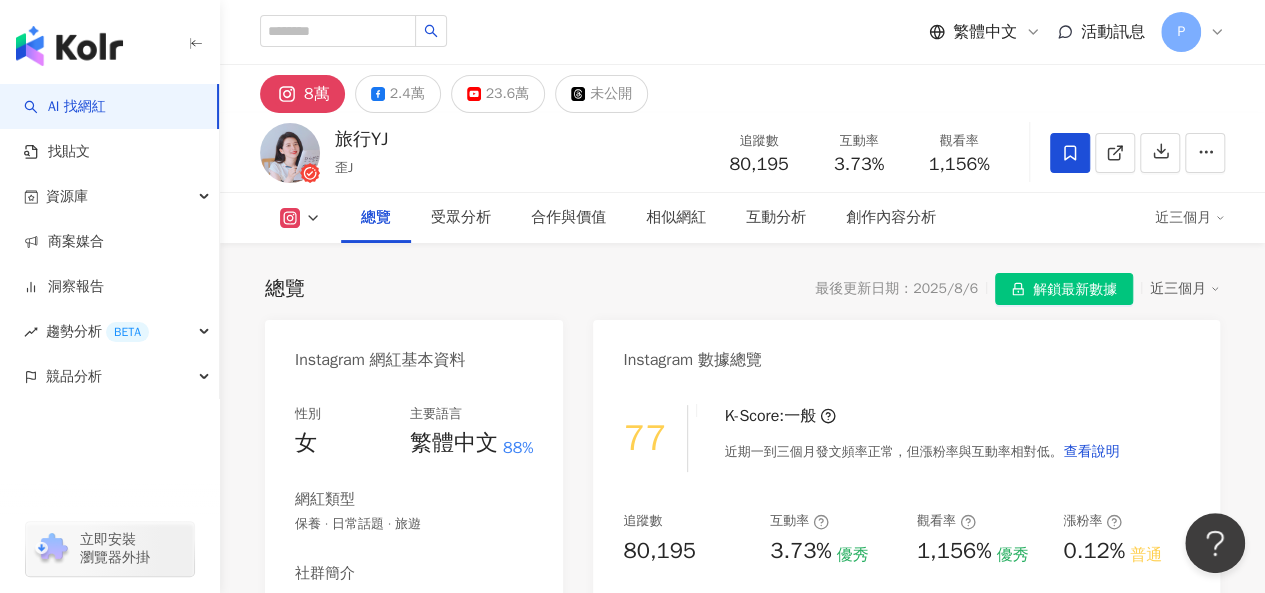 click 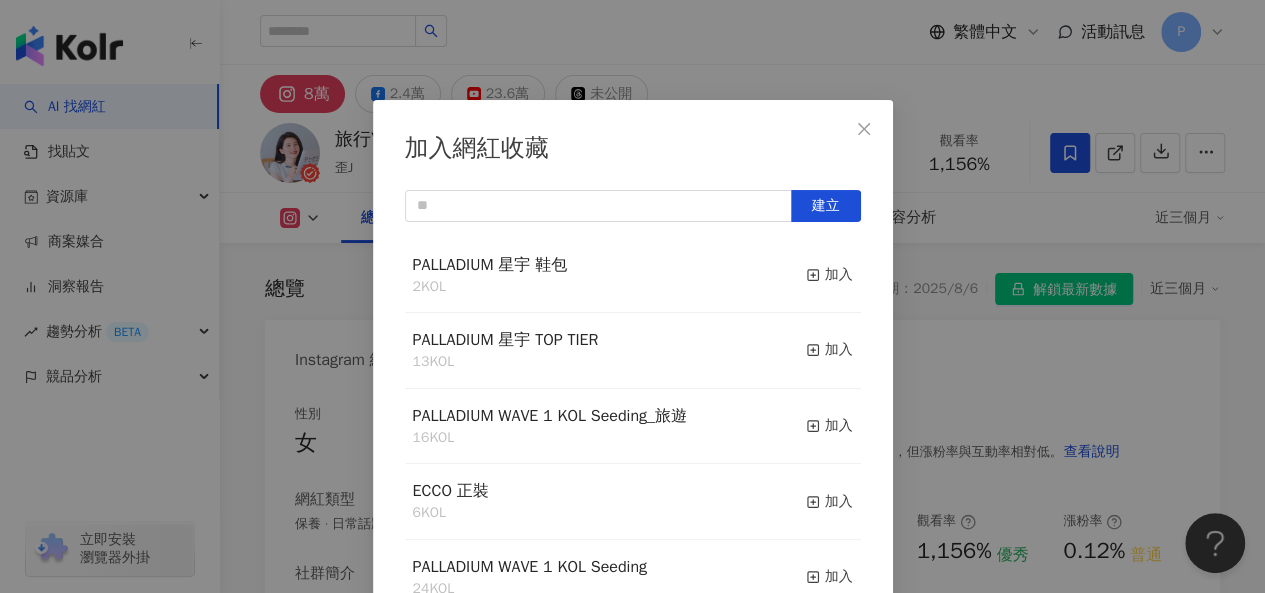 scroll, scrollTop: 28, scrollLeft: 0, axis: vertical 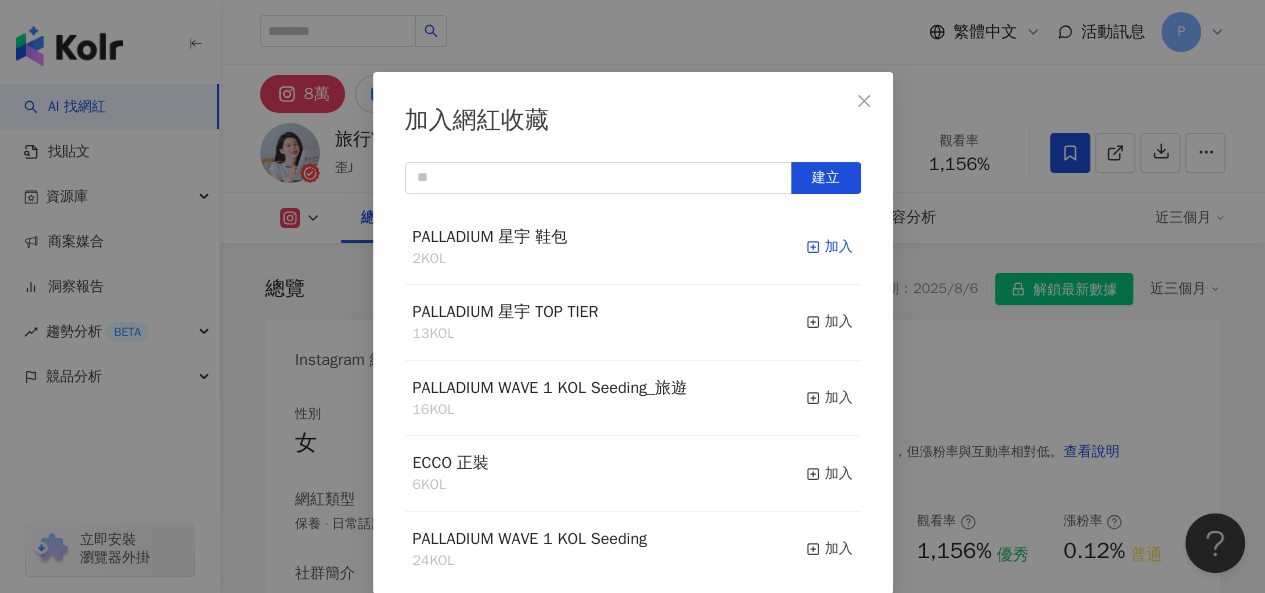 click 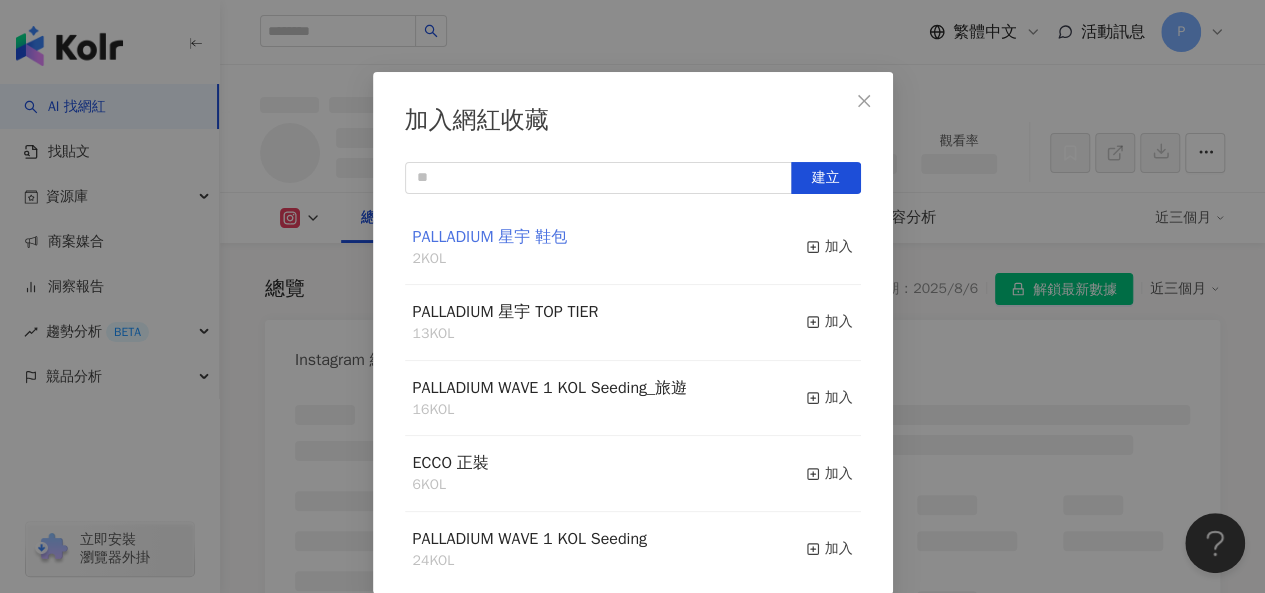 click on "PALLADIUM 星宇  鞋包" at bounding box center (490, 237) 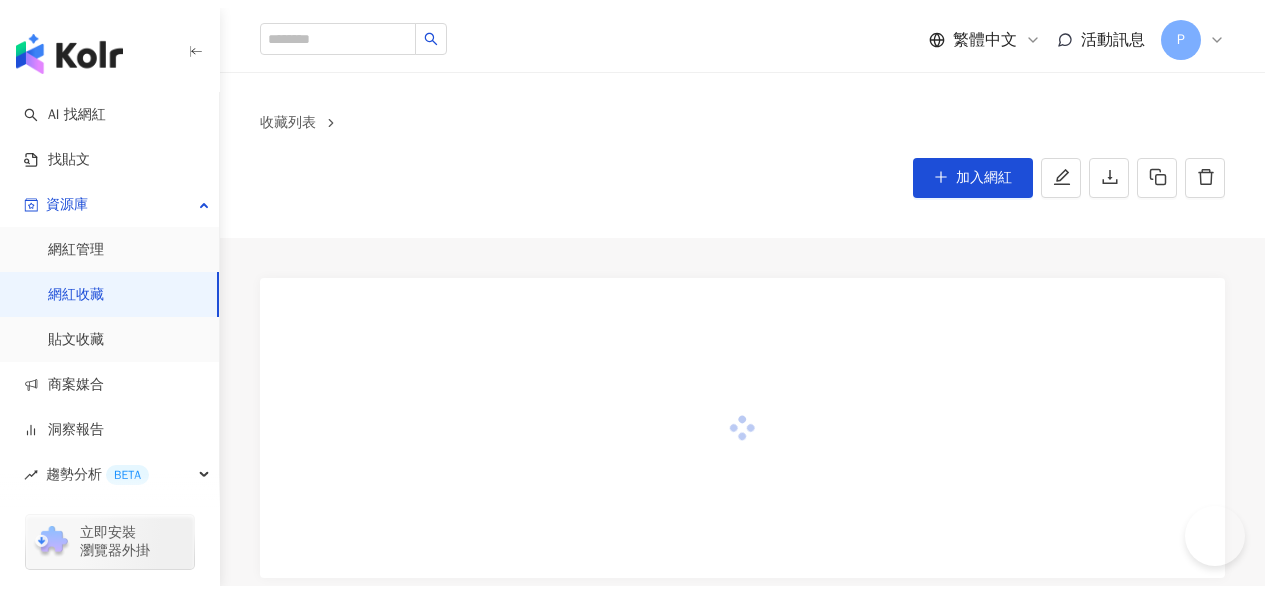 scroll, scrollTop: 0, scrollLeft: 0, axis: both 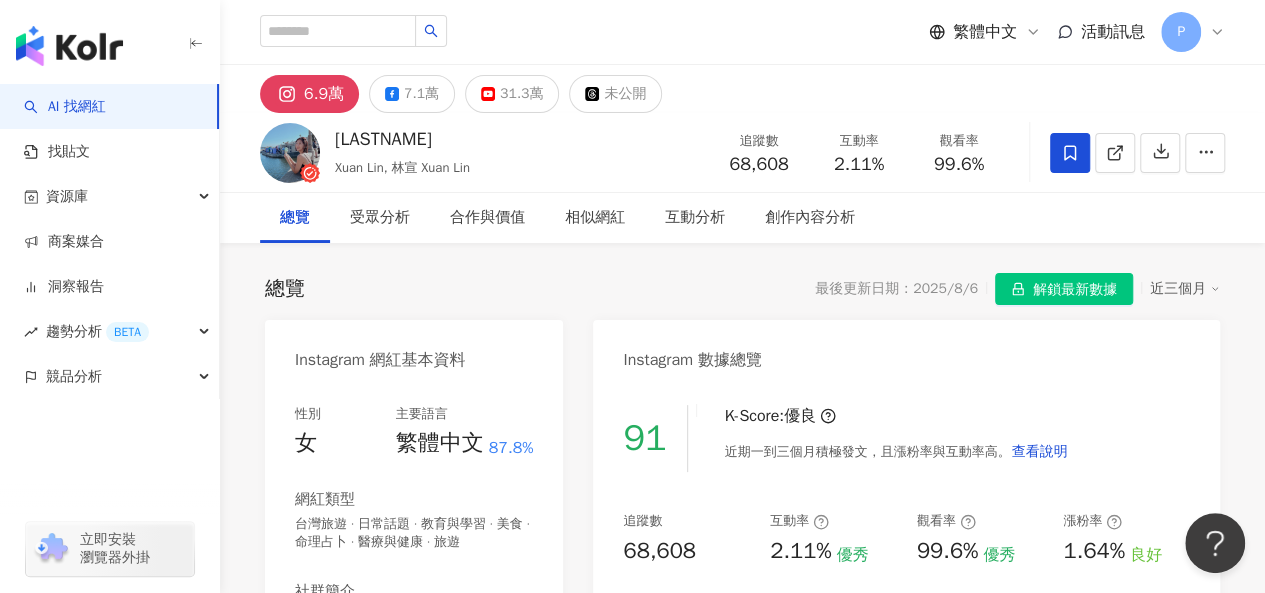 drag, startPoint x: 1074, startPoint y: 145, endPoint x: 830, endPoint y: 283, distance: 280.32126 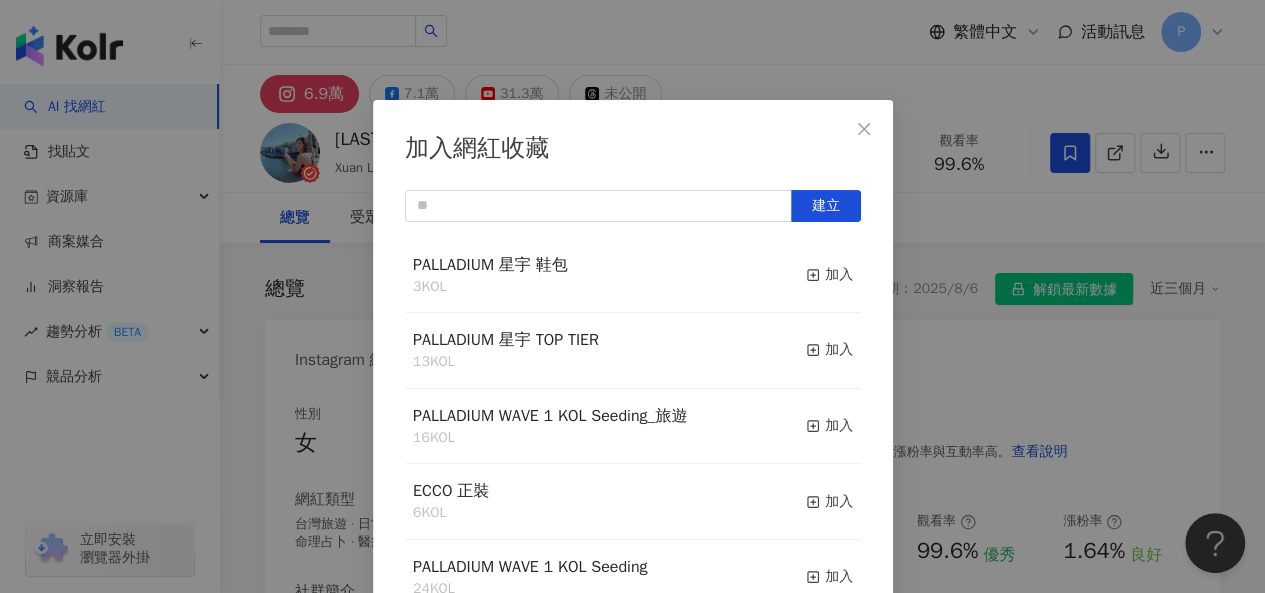 scroll, scrollTop: 28, scrollLeft: 0, axis: vertical 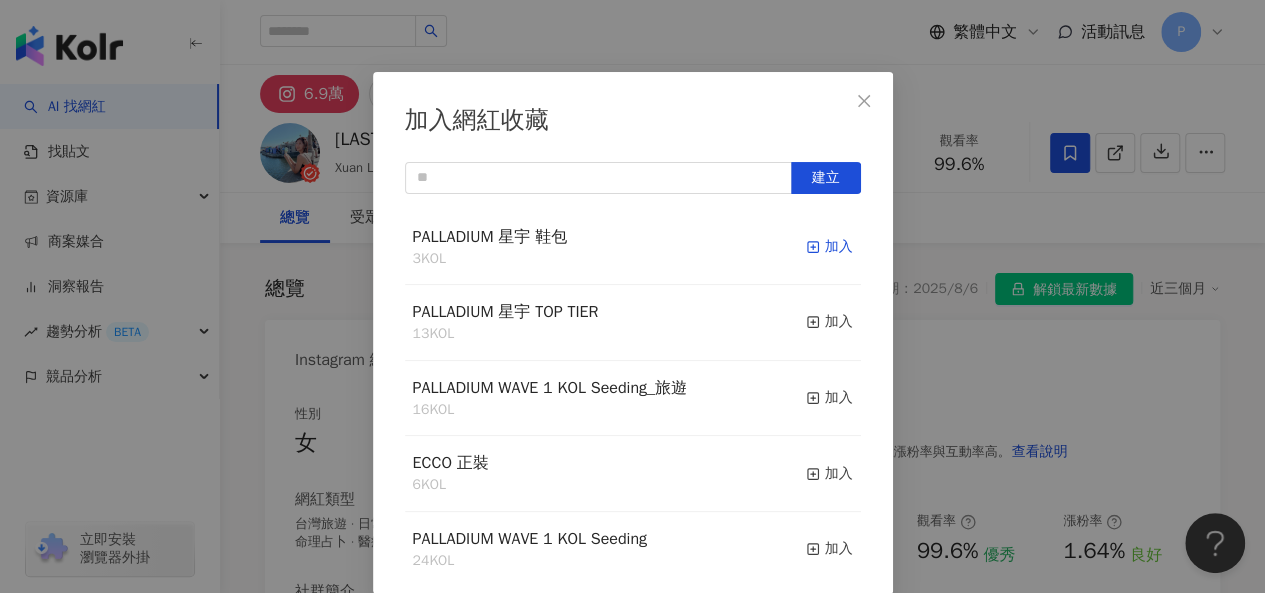 click on "加入" at bounding box center (829, 247) 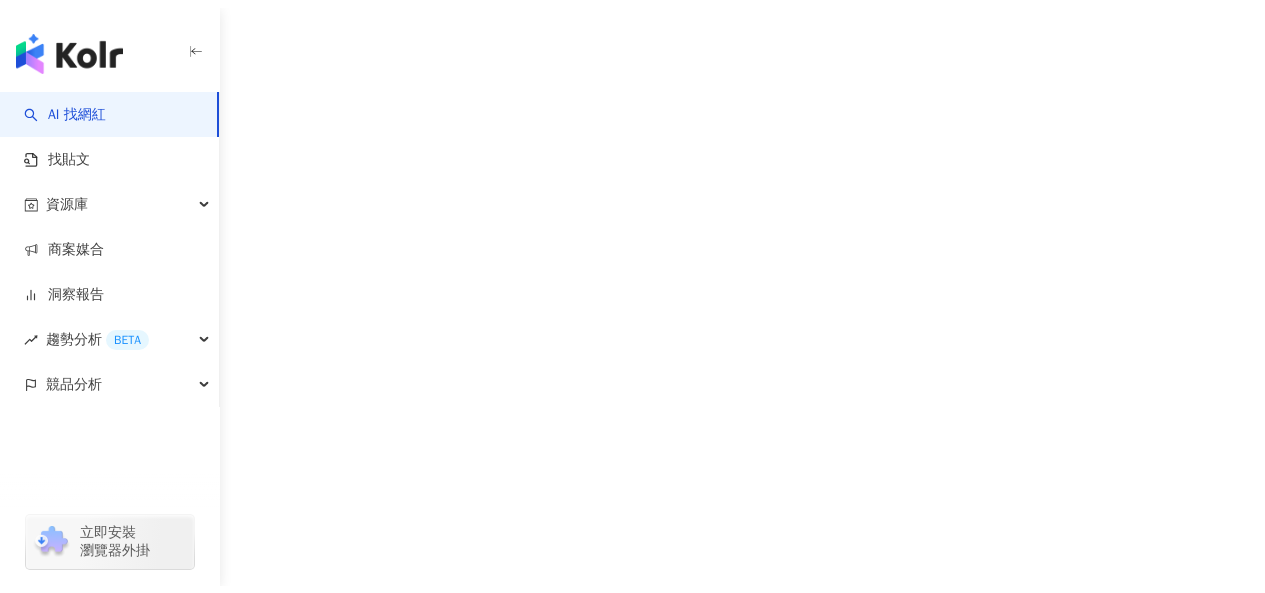 scroll, scrollTop: 0, scrollLeft: 0, axis: both 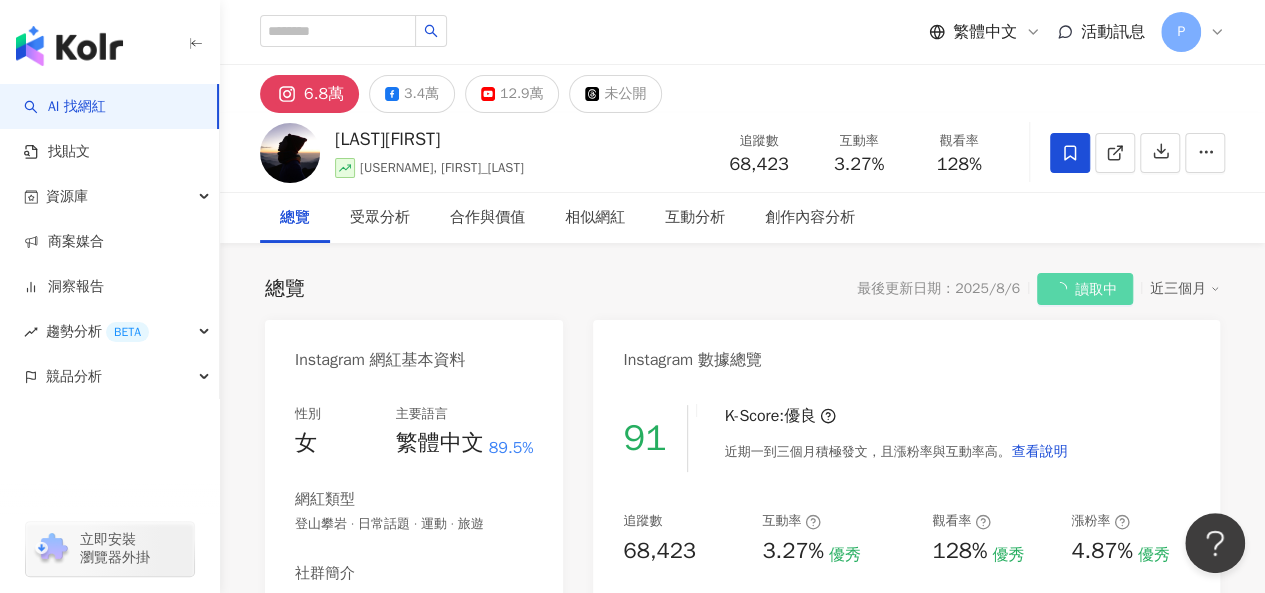 click 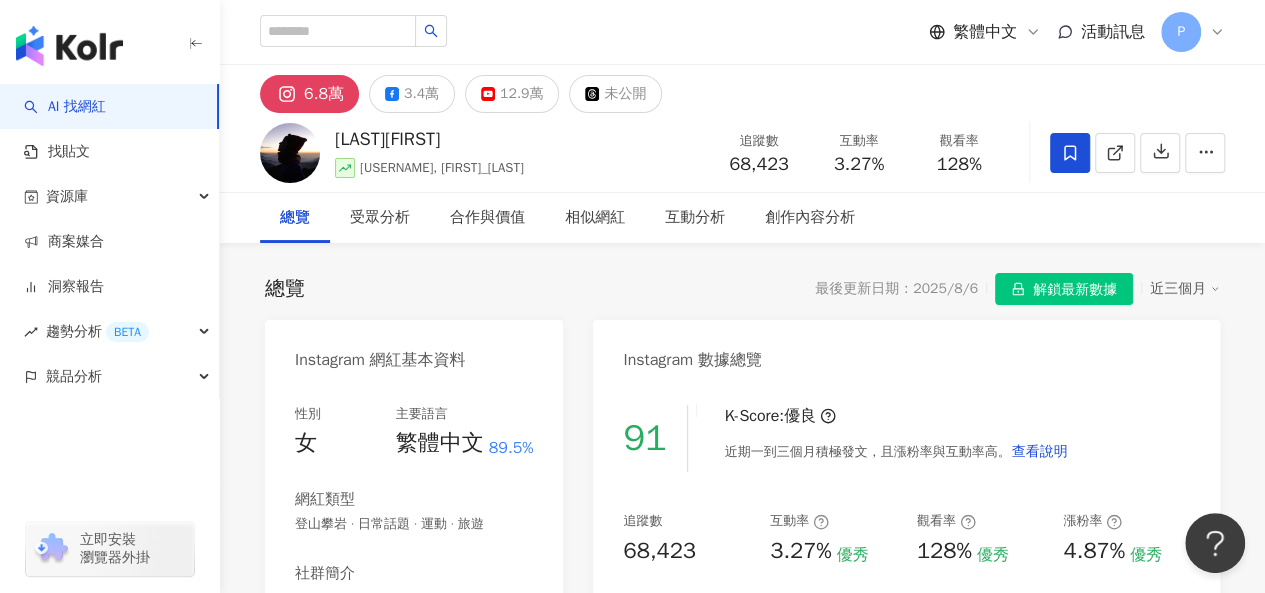 scroll, scrollTop: 0, scrollLeft: 0, axis: both 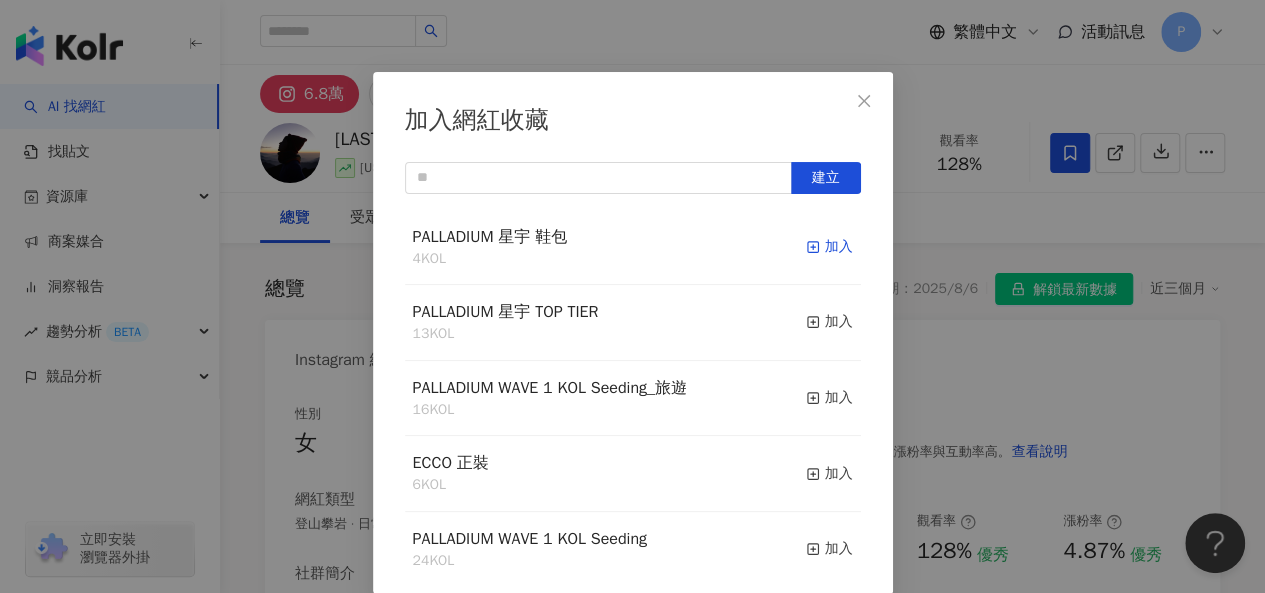 click 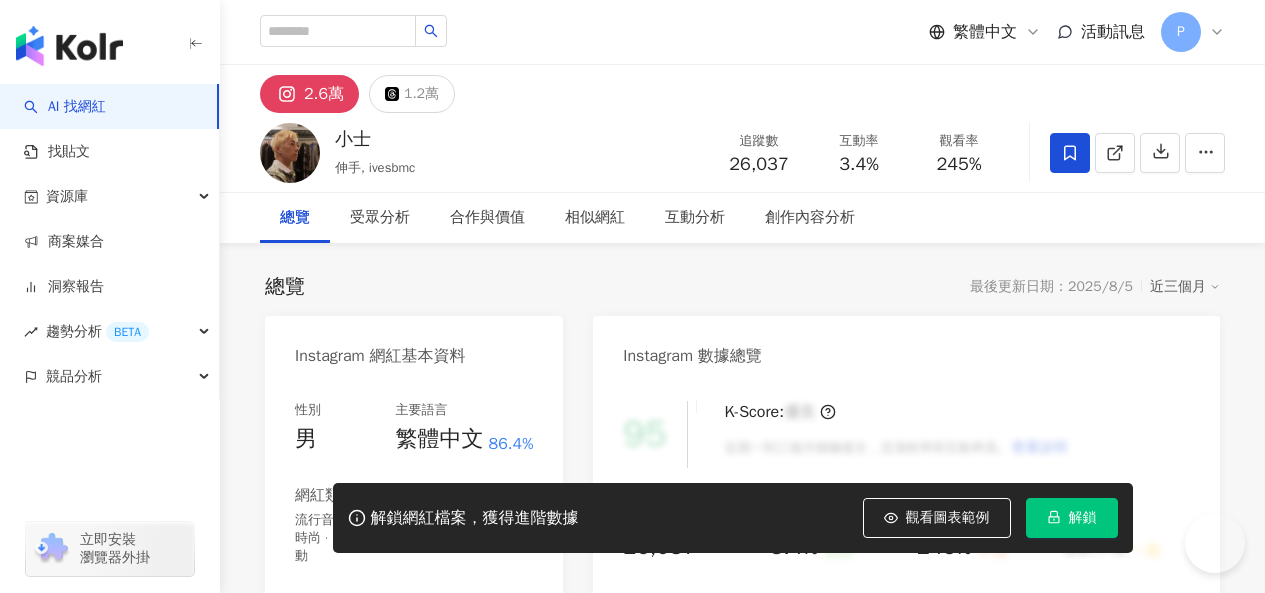 scroll, scrollTop: 0, scrollLeft: 0, axis: both 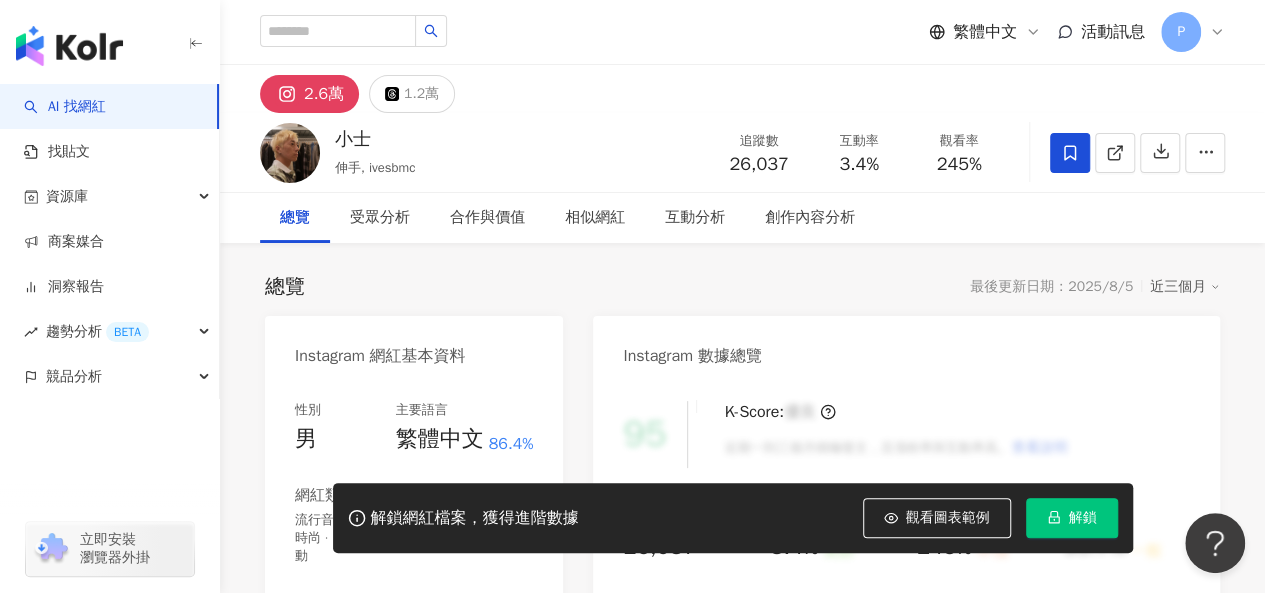 click at bounding box center [1070, 153] 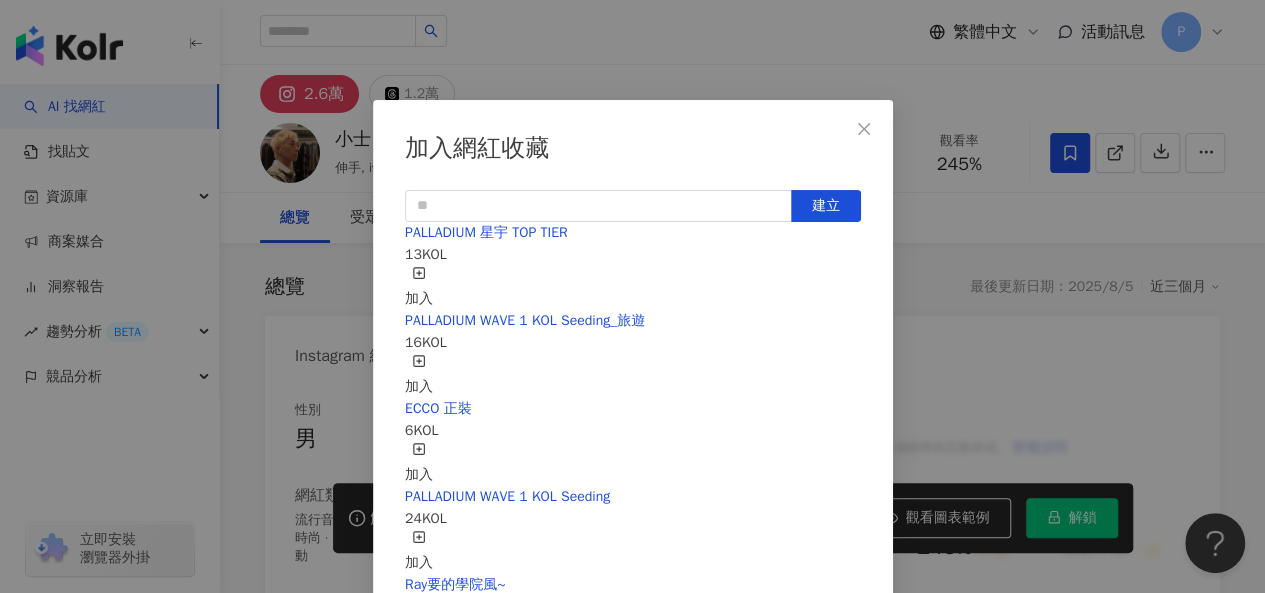 scroll, scrollTop: 28, scrollLeft: 0, axis: vertical 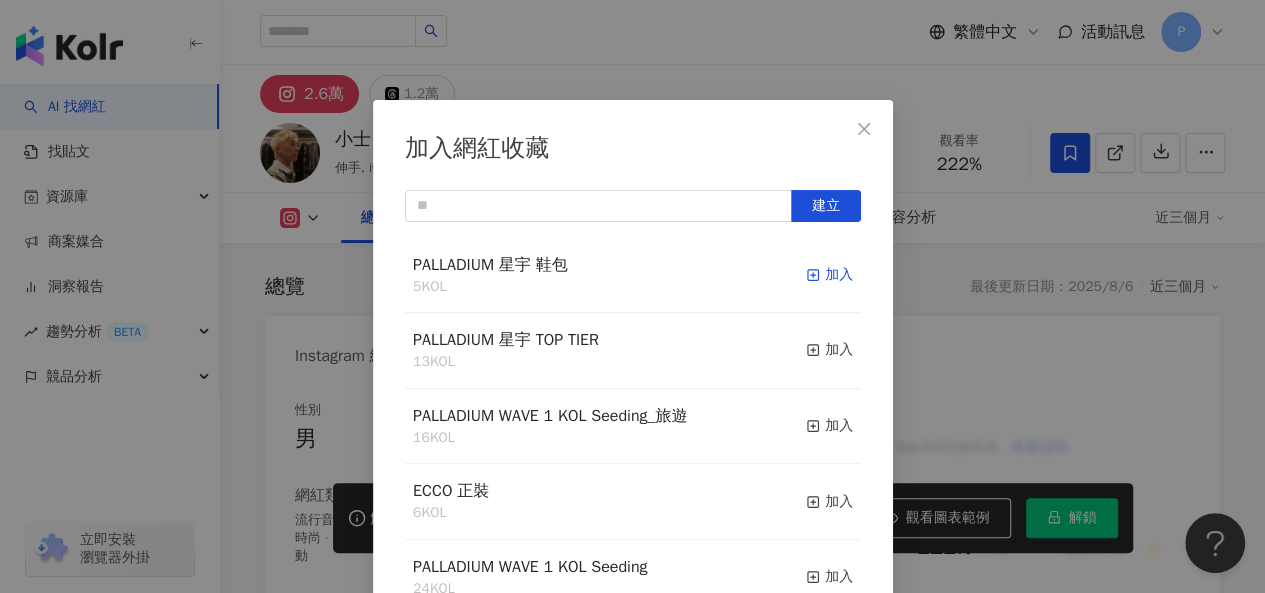 click on "加入" at bounding box center (829, 275) 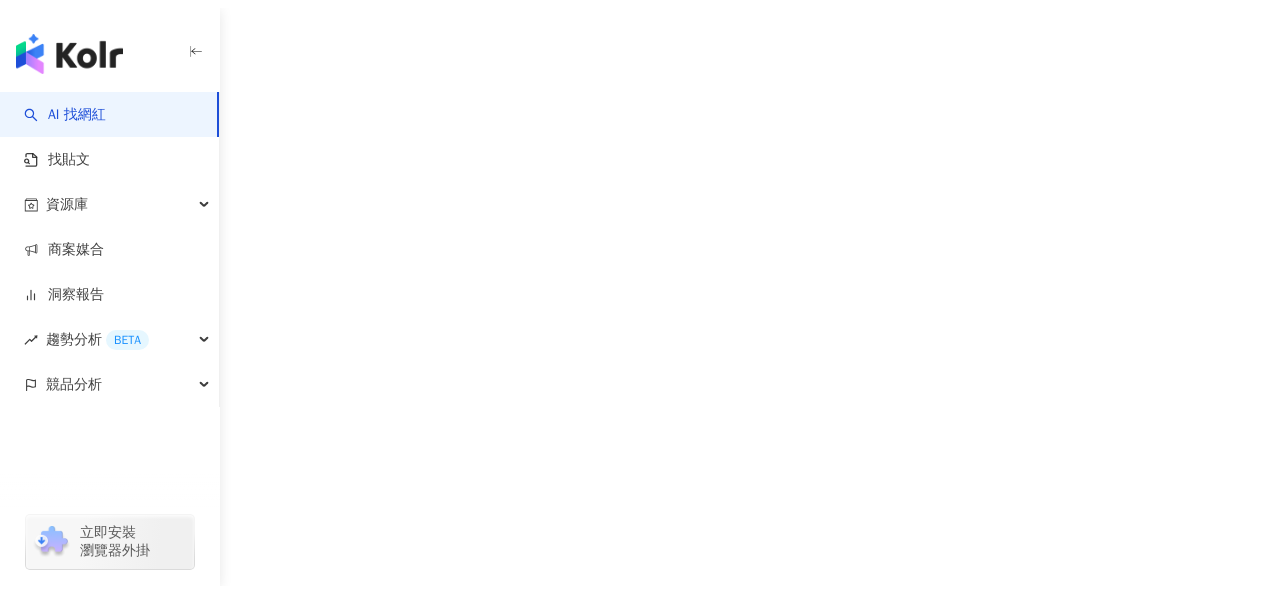 scroll, scrollTop: 0, scrollLeft: 0, axis: both 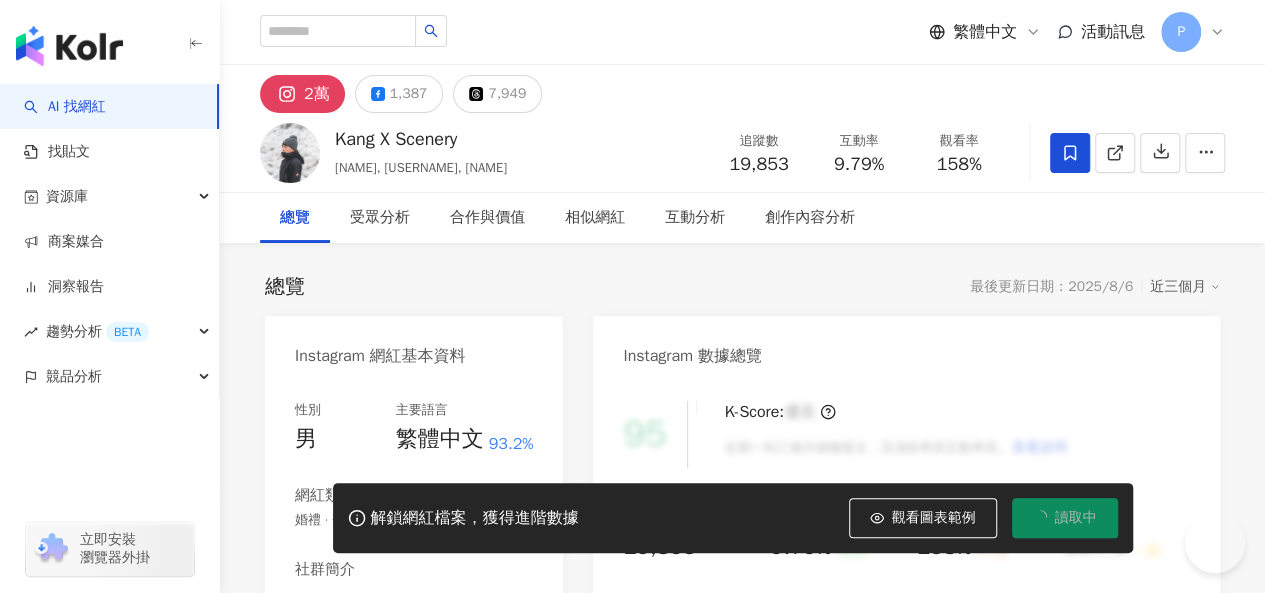 click 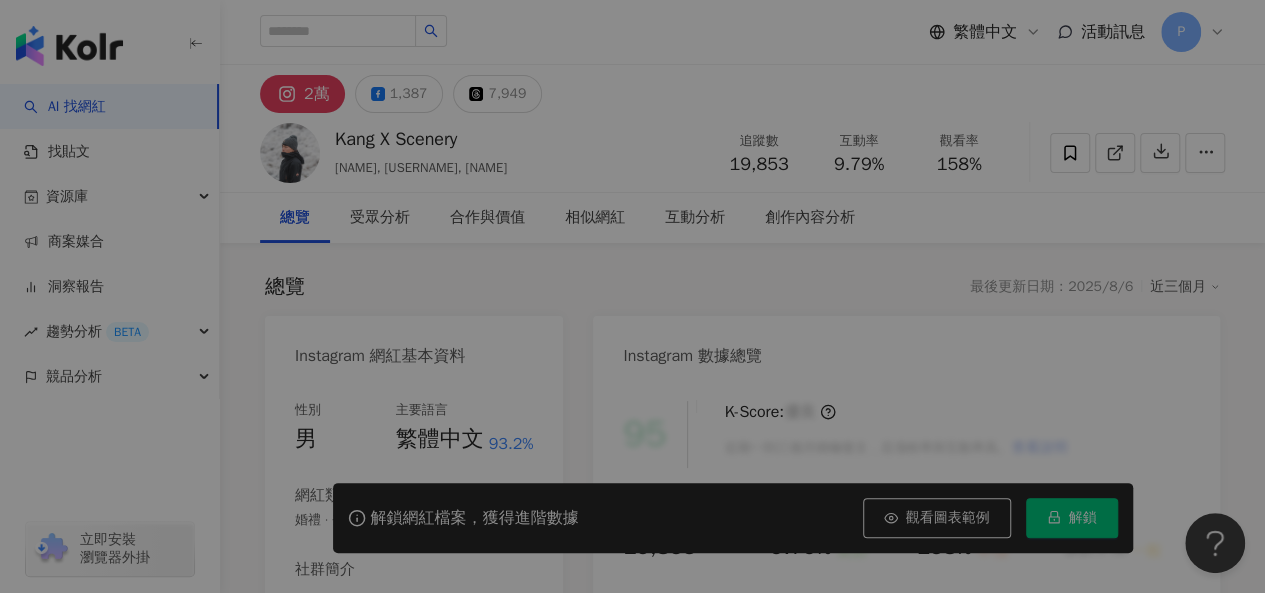 scroll, scrollTop: 0, scrollLeft: 0, axis: both 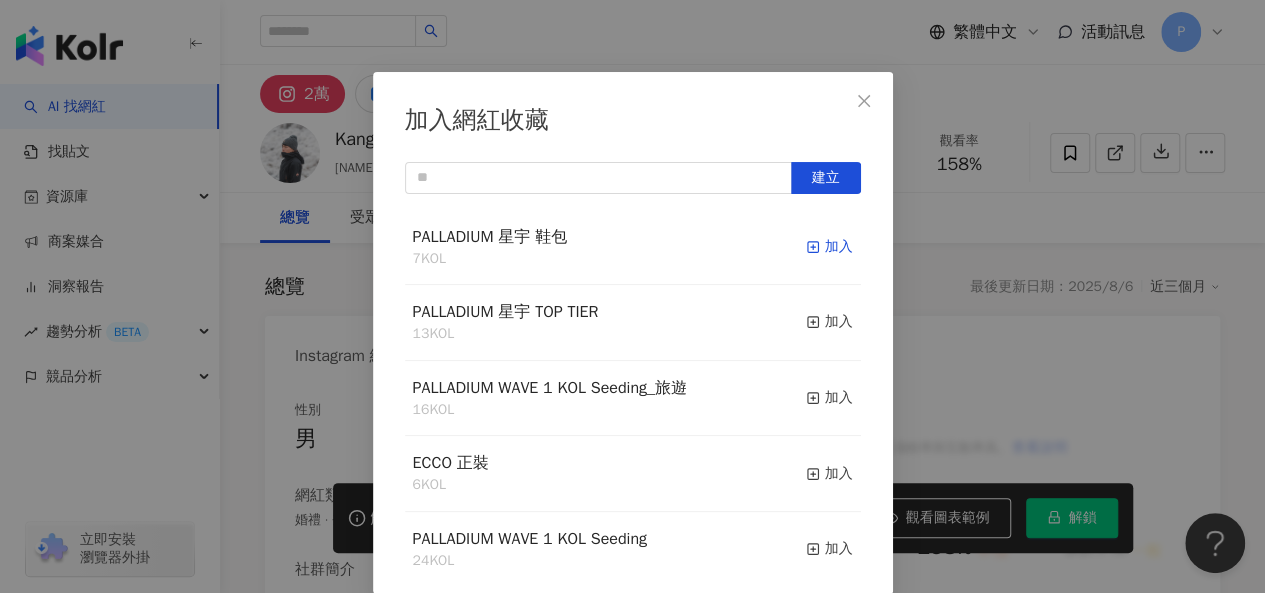 click on "加入" at bounding box center [829, 247] 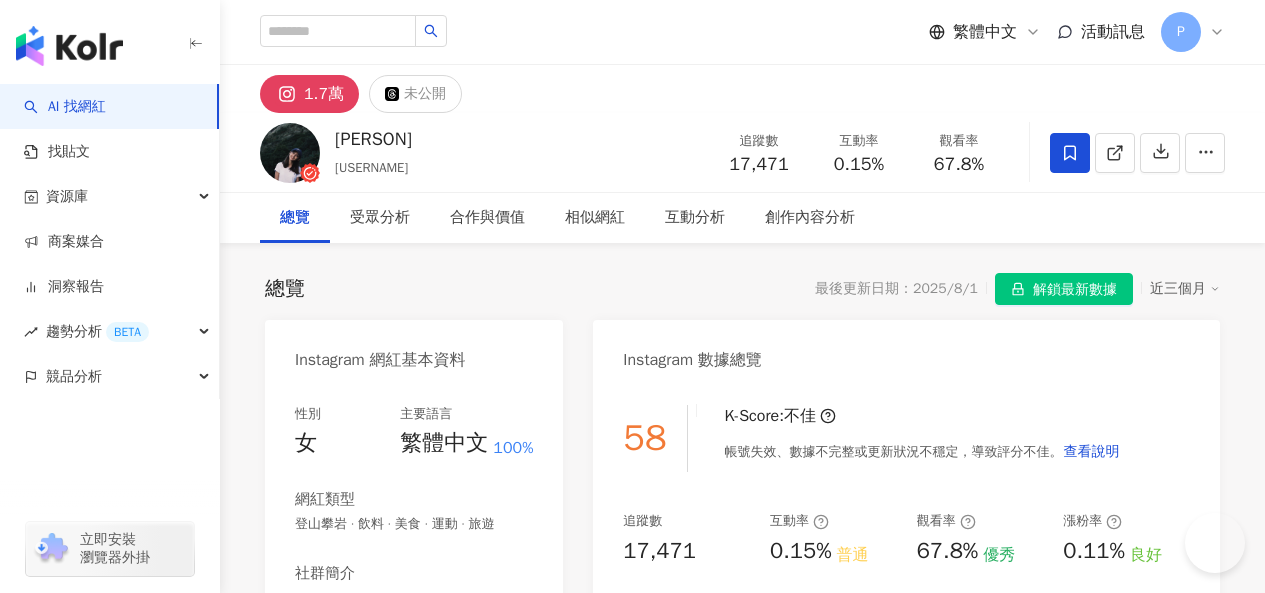 scroll, scrollTop: 0, scrollLeft: 0, axis: both 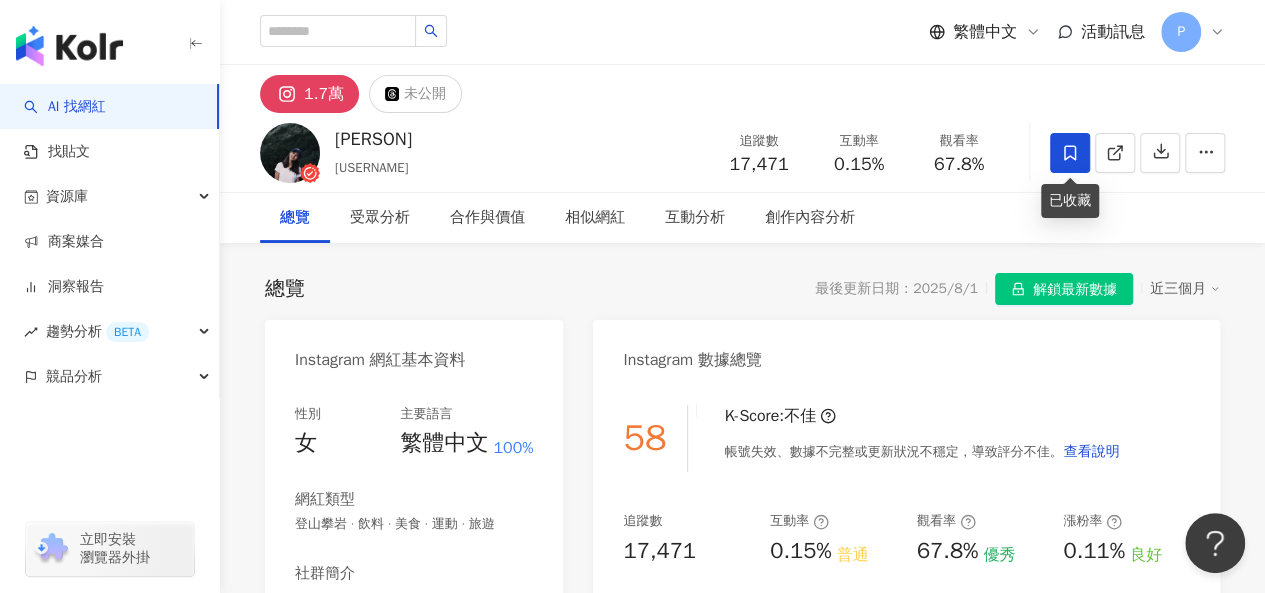 click 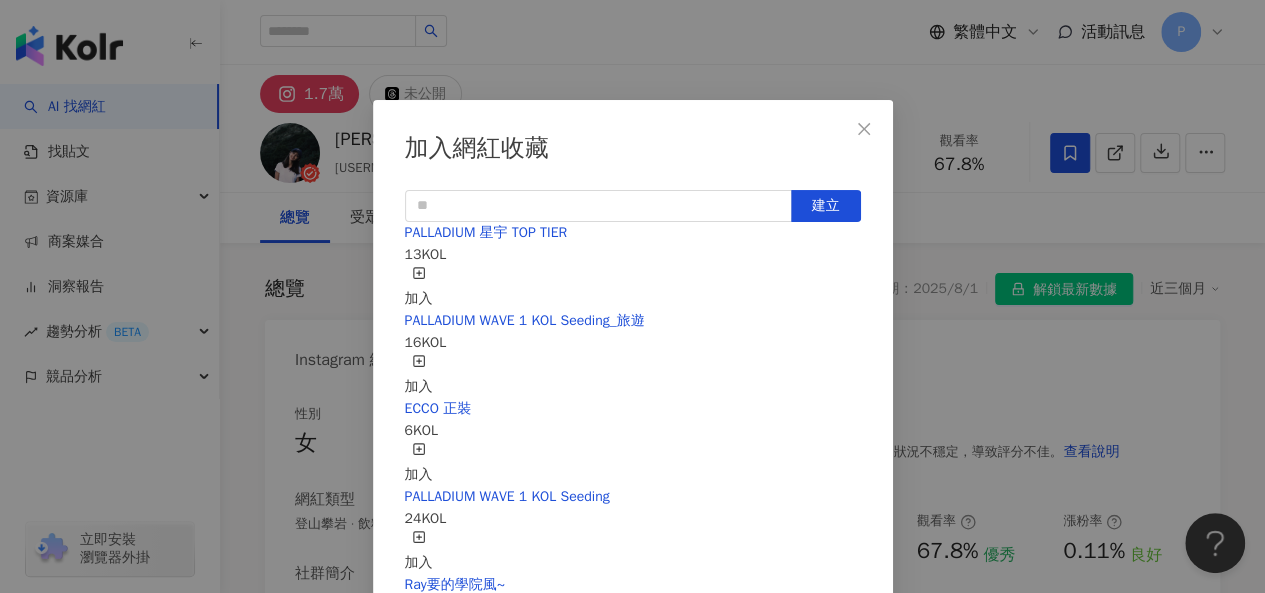 scroll, scrollTop: 28, scrollLeft: 0, axis: vertical 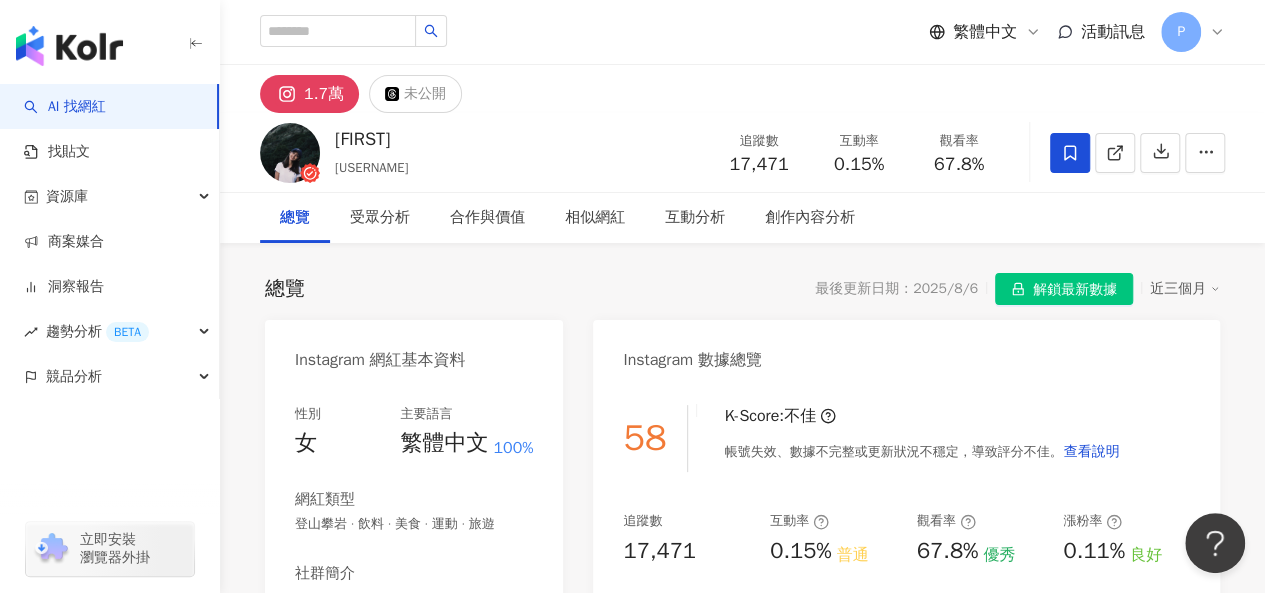 click 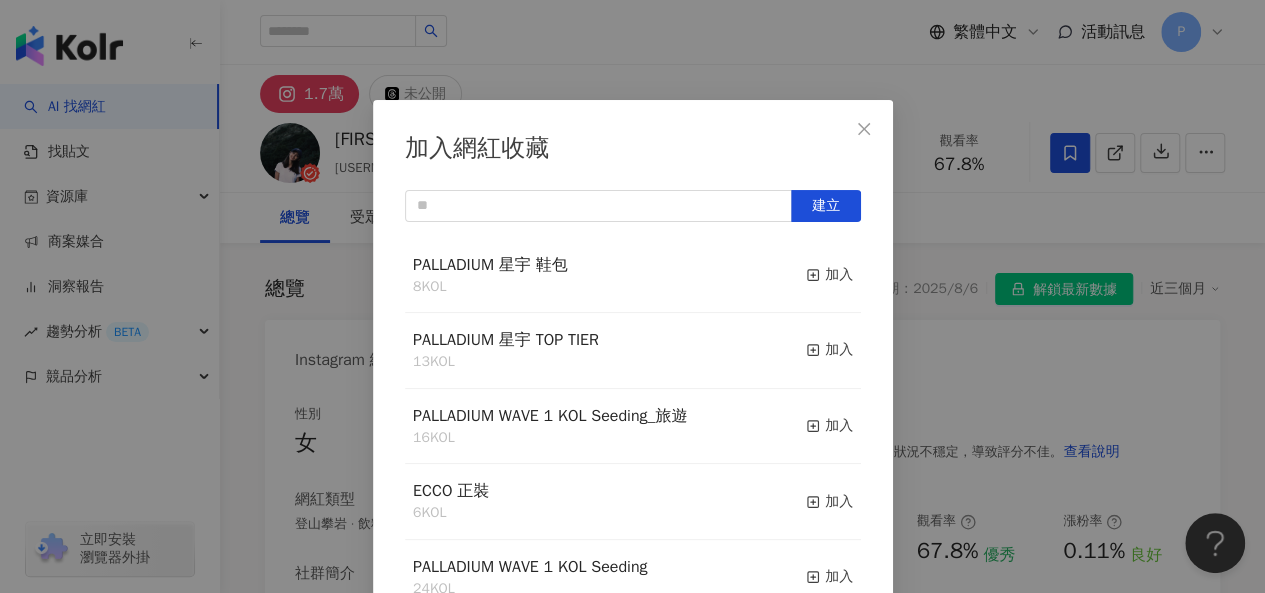 scroll, scrollTop: 28, scrollLeft: 0, axis: vertical 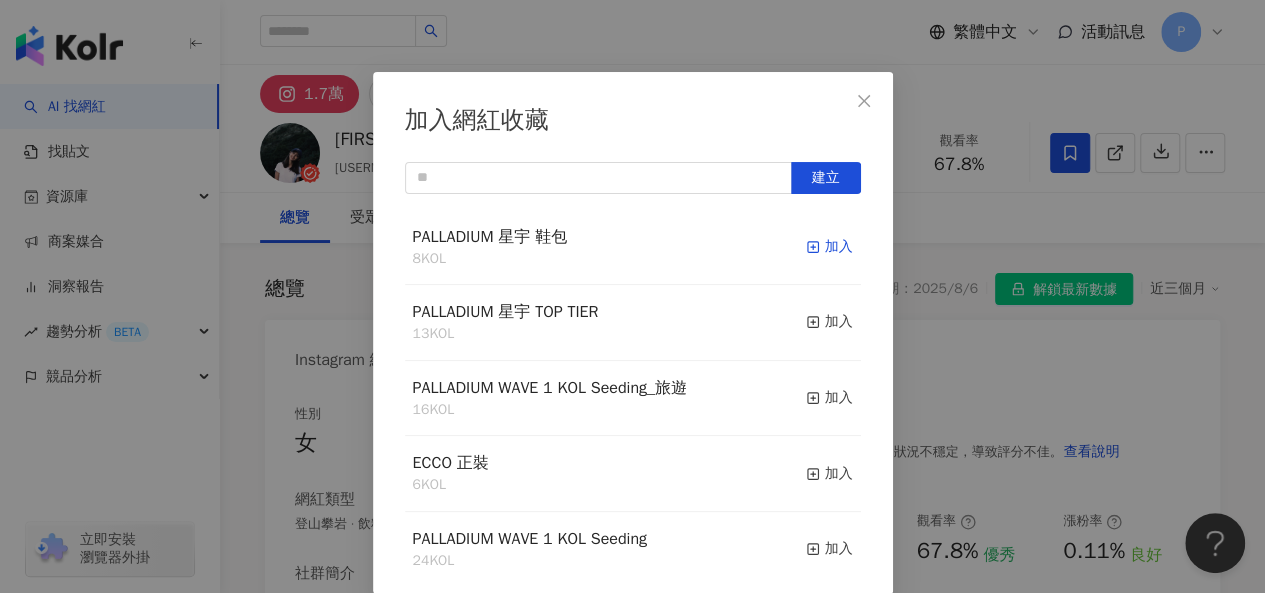 click on "加入" at bounding box center [829, 247] 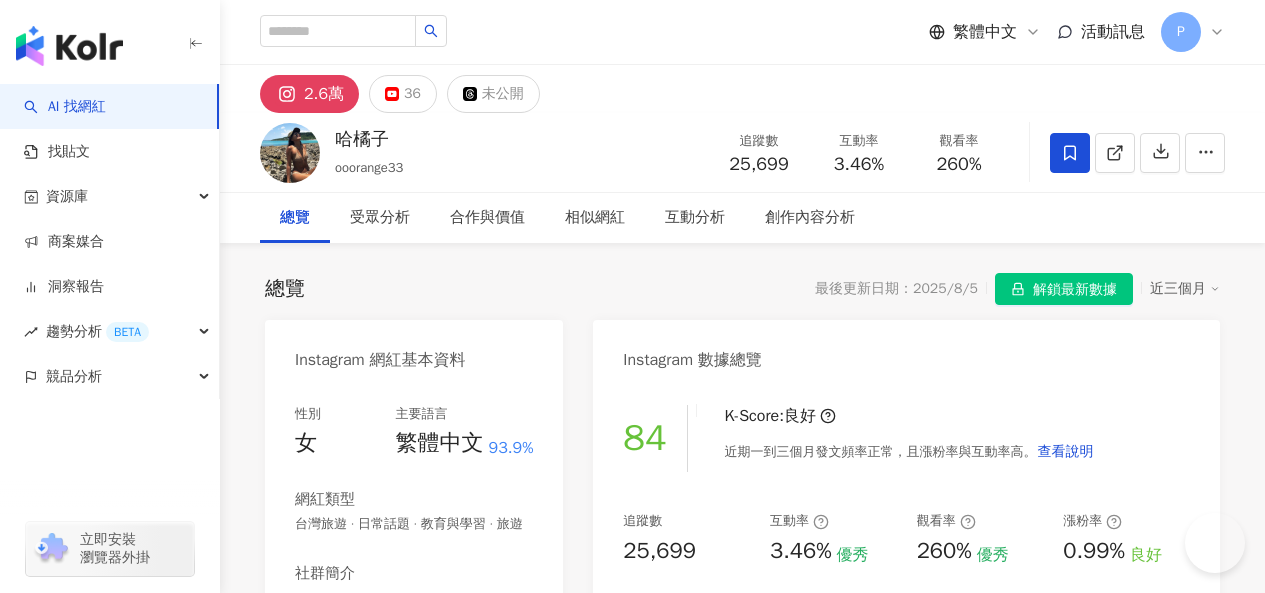 scroll, scrollTop: 0, scrollLeft: 0, axis: both 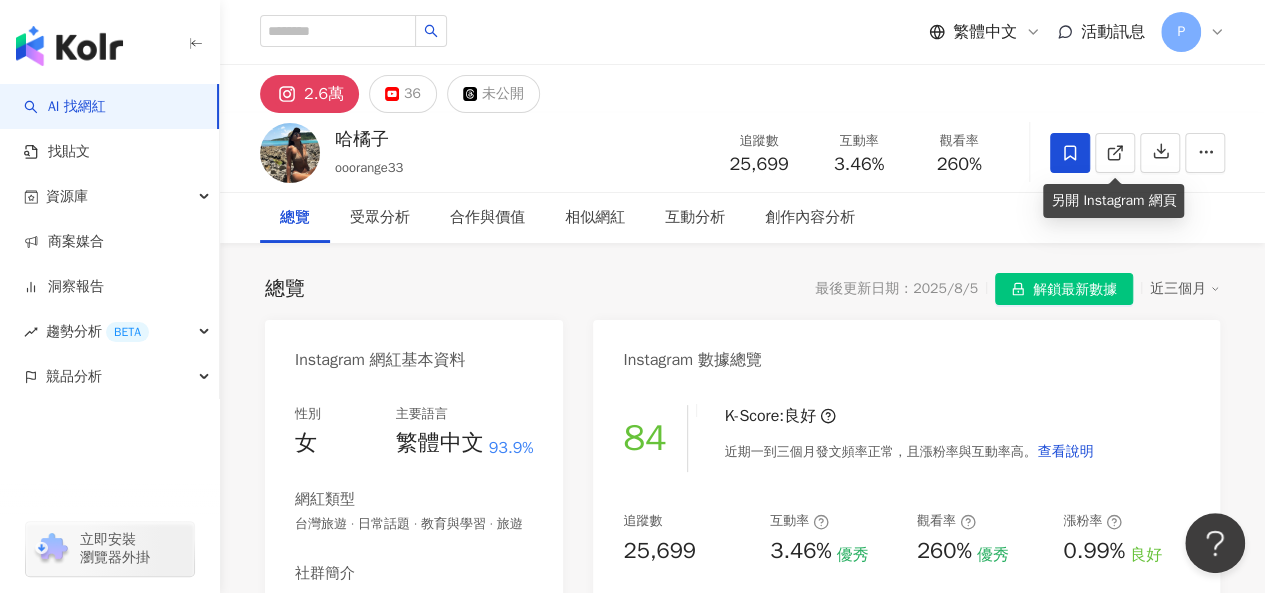 click 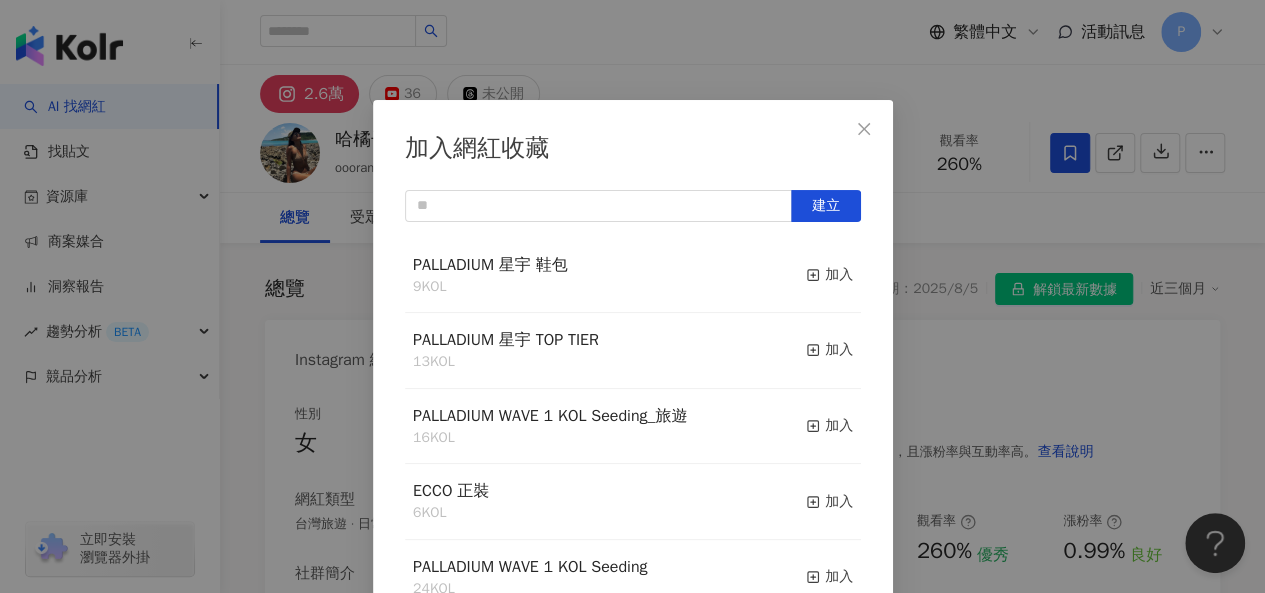 scroll, scrollTop: 28, scrollLeft: 0, axis: vertical 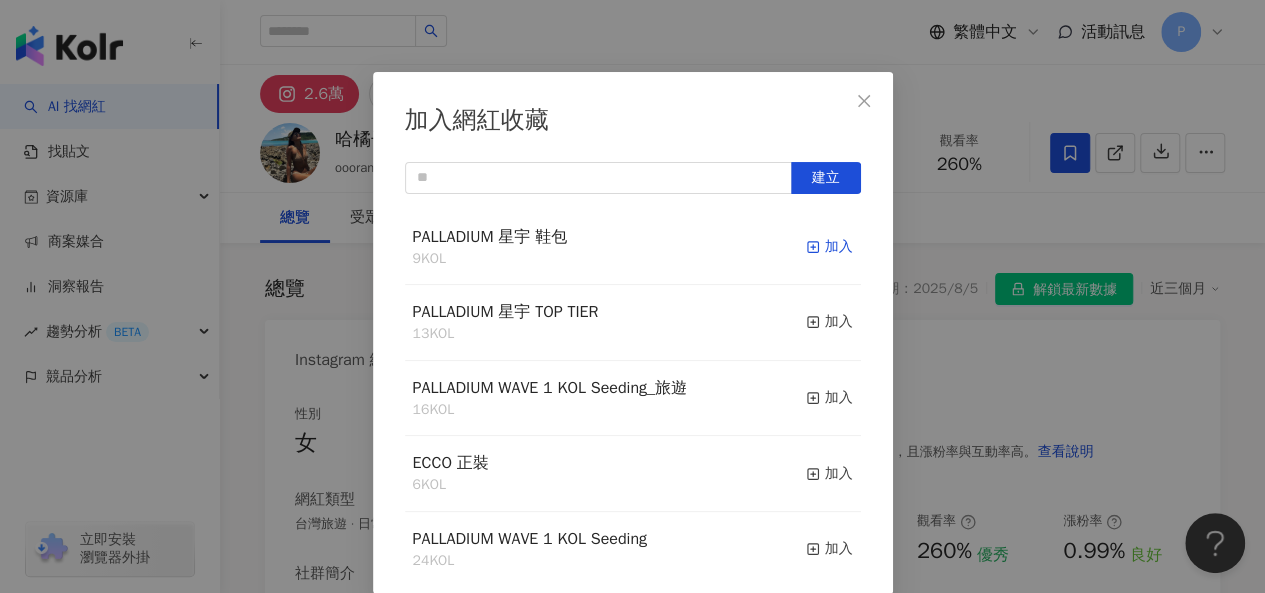 click on "加入" at bounding box center [829, 247] 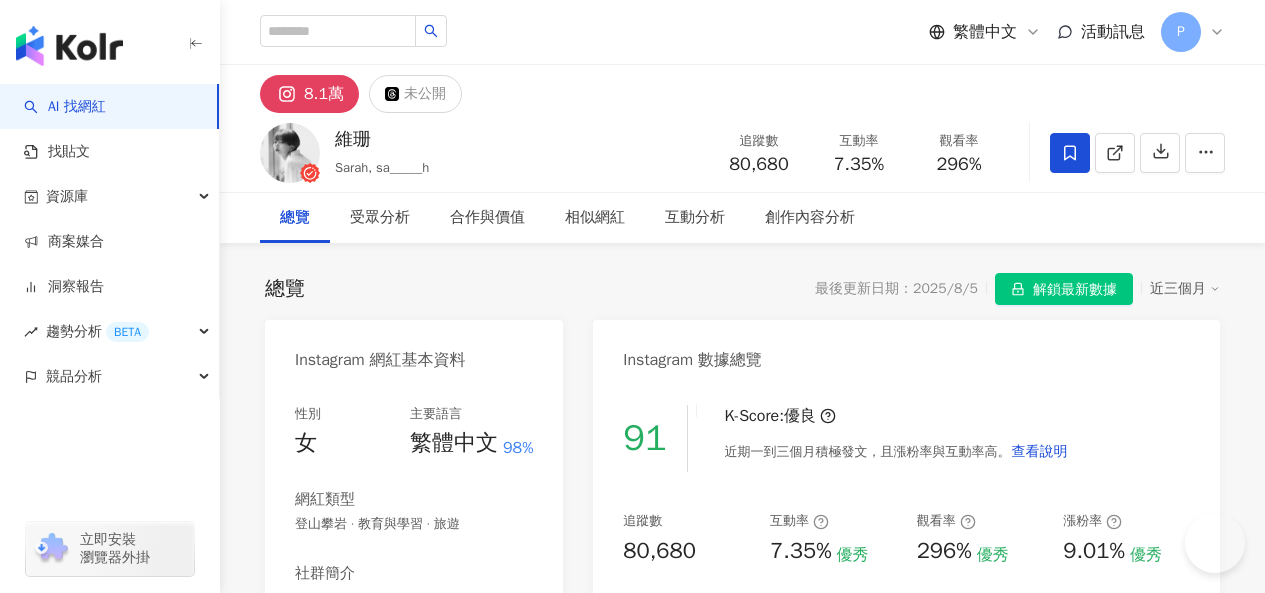 scroll, scrollTop: 0, scrollLeft: 0, axis: both 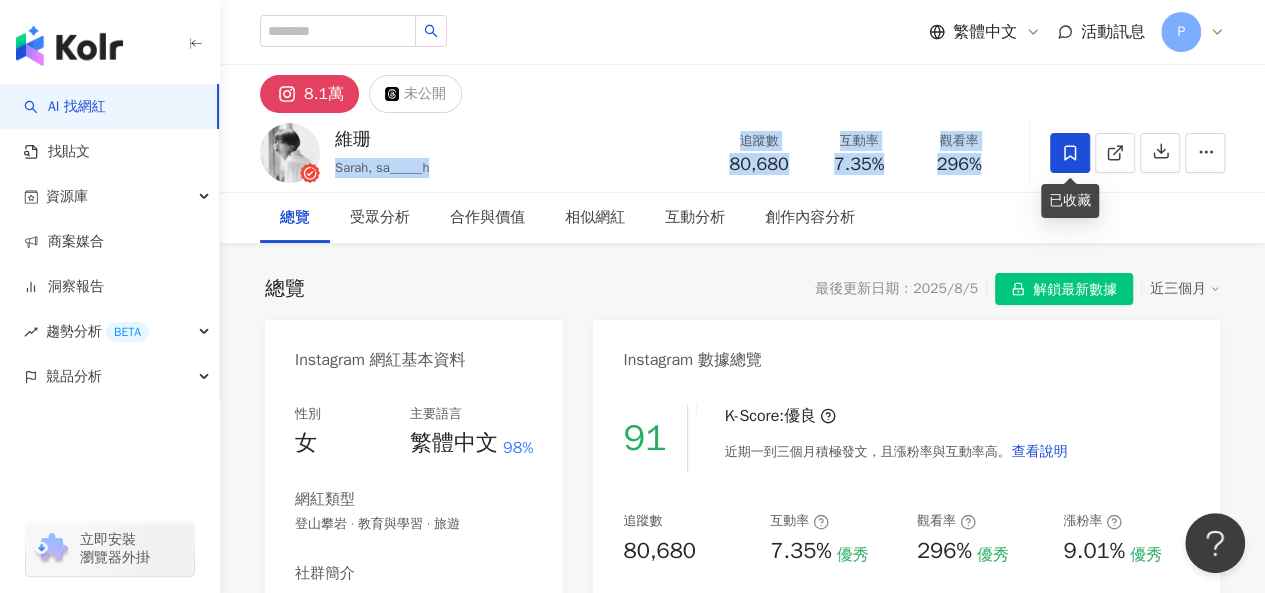 click 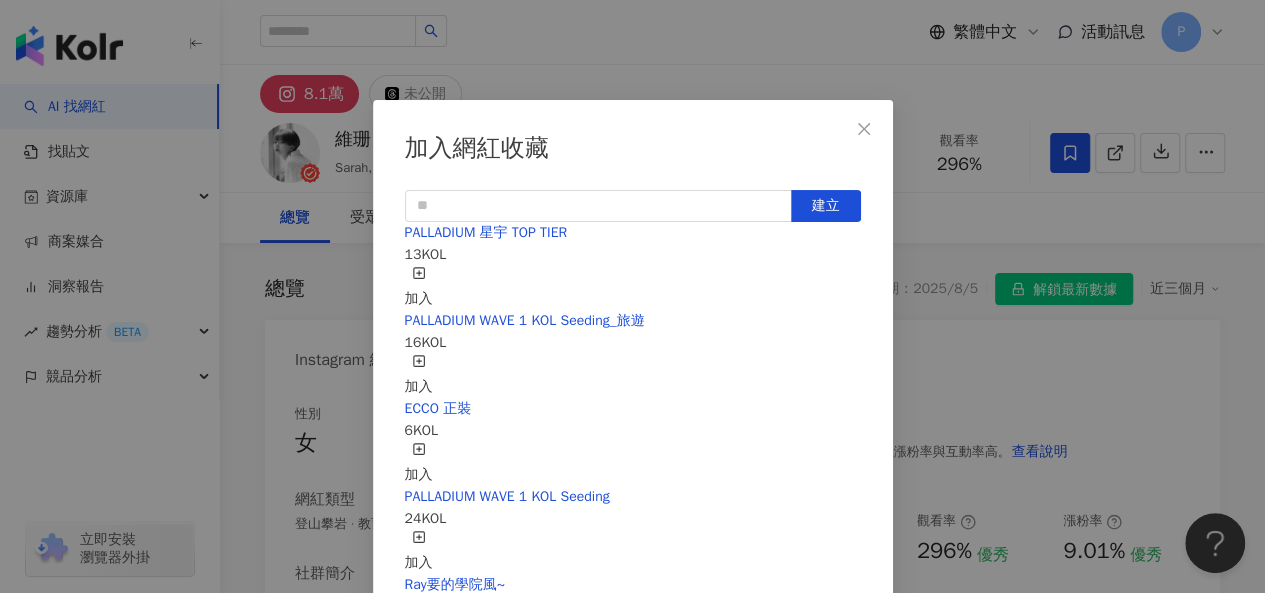 scroll, scrollTop: 28, scrollLeft: 0, axis: vertical 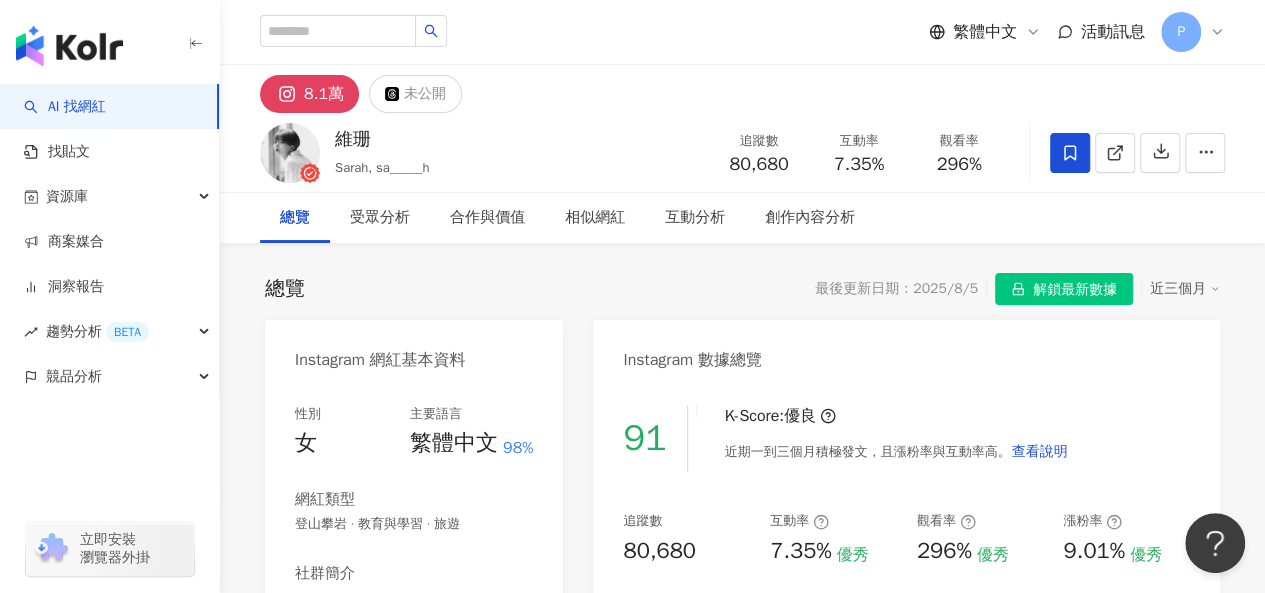 click at bounding box center [1070, 153] 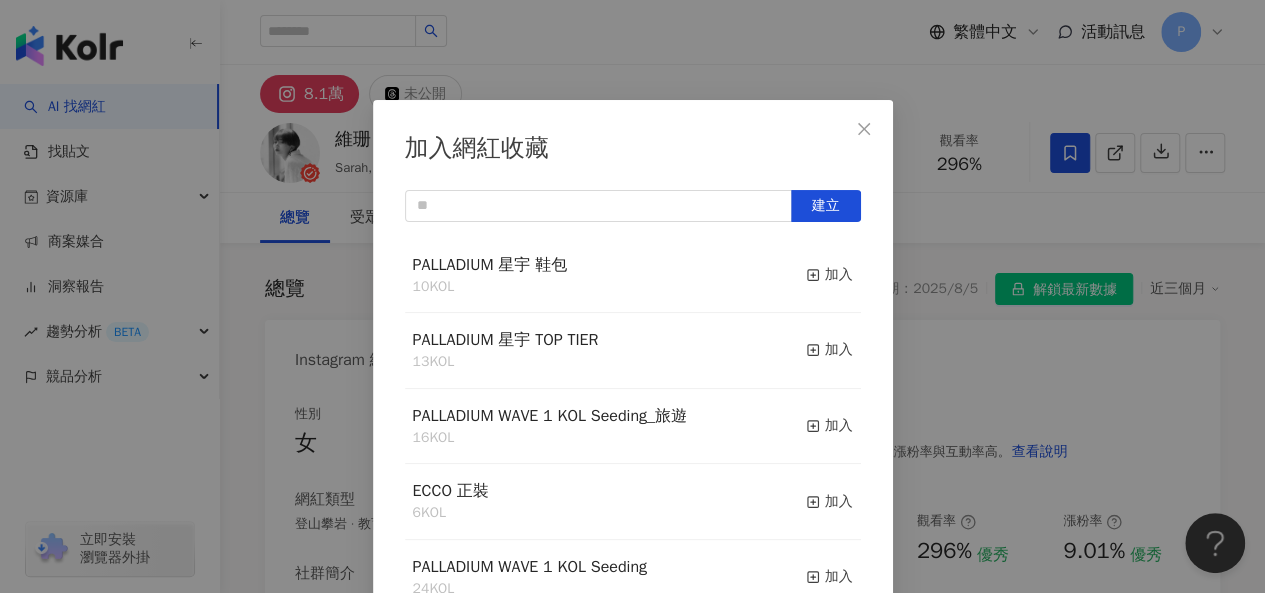 scroll, scrollTop: 28, scrollLeft: 0, axis: vertical 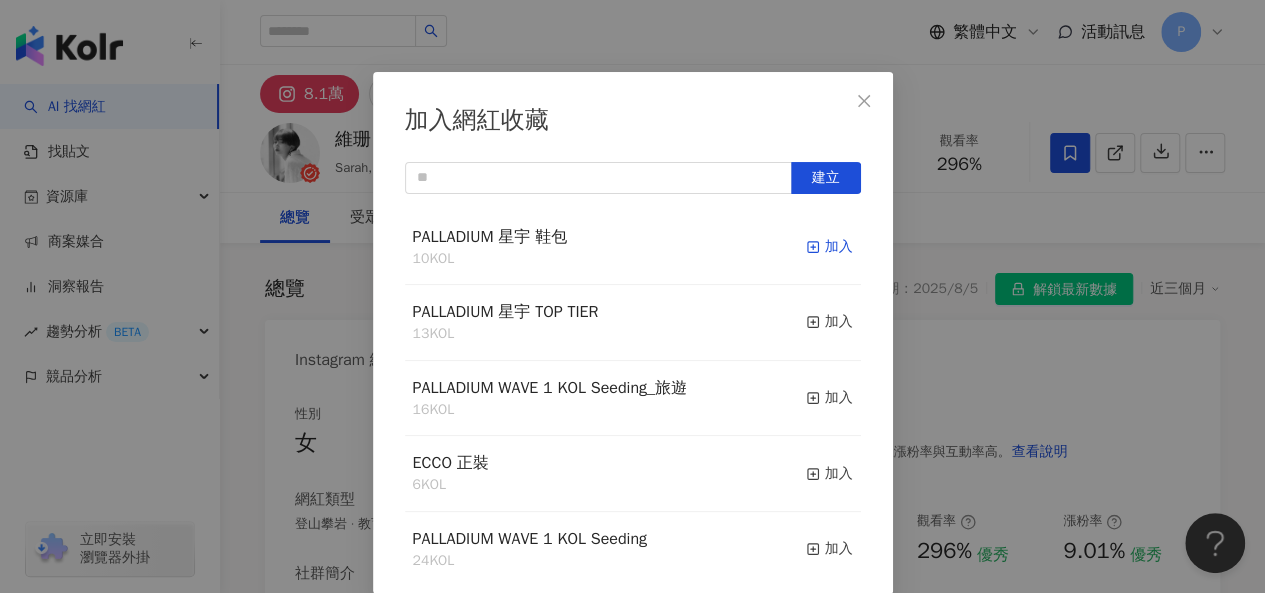 click on "加入" at bounding box center [829, 247] 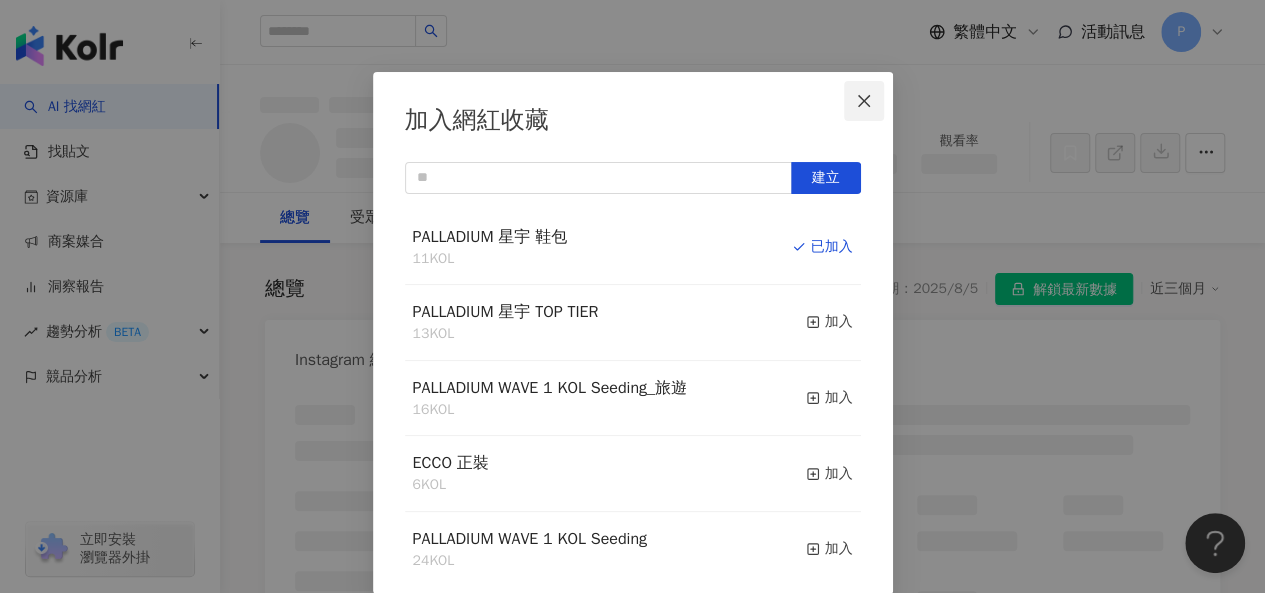 click at bounding box center [864, 101] 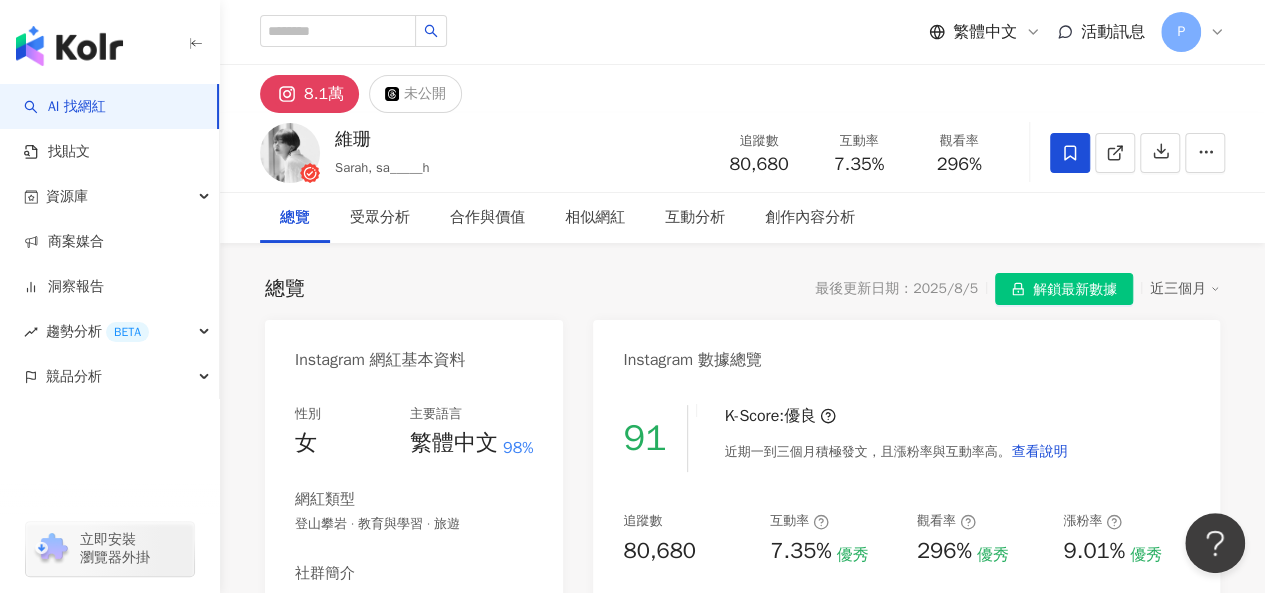 scroll, scrollTop: 0, scrollLeft: 0, axis: both 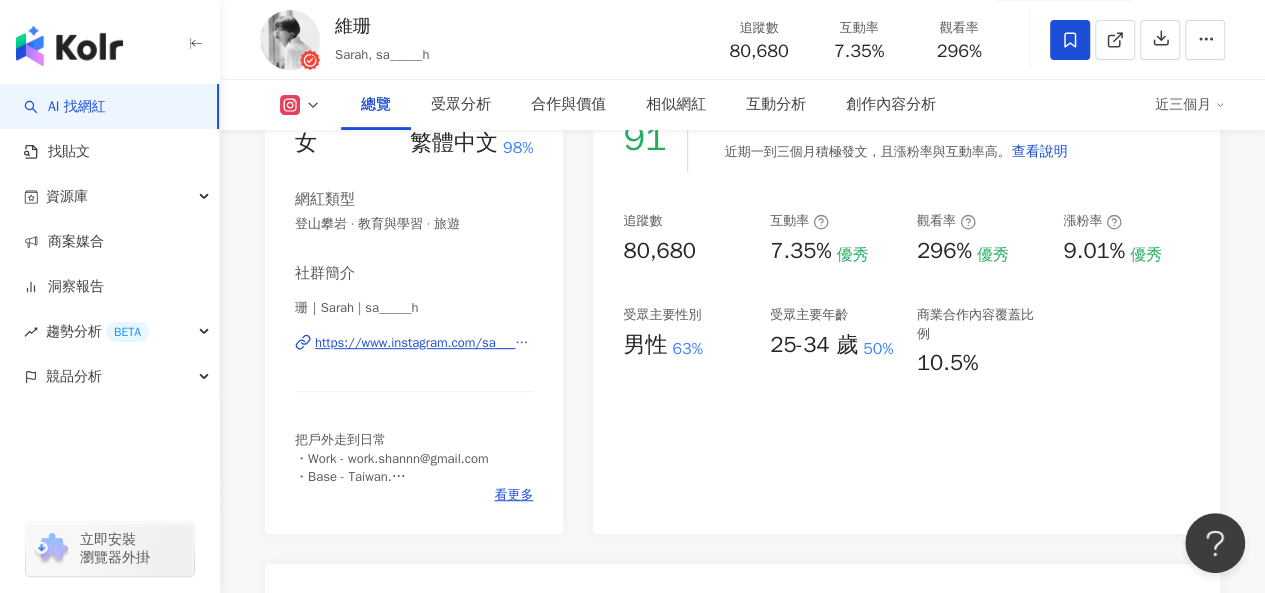 click on "https://www.instagram.com/sa_____h/" at bounding box center (424, 343) 